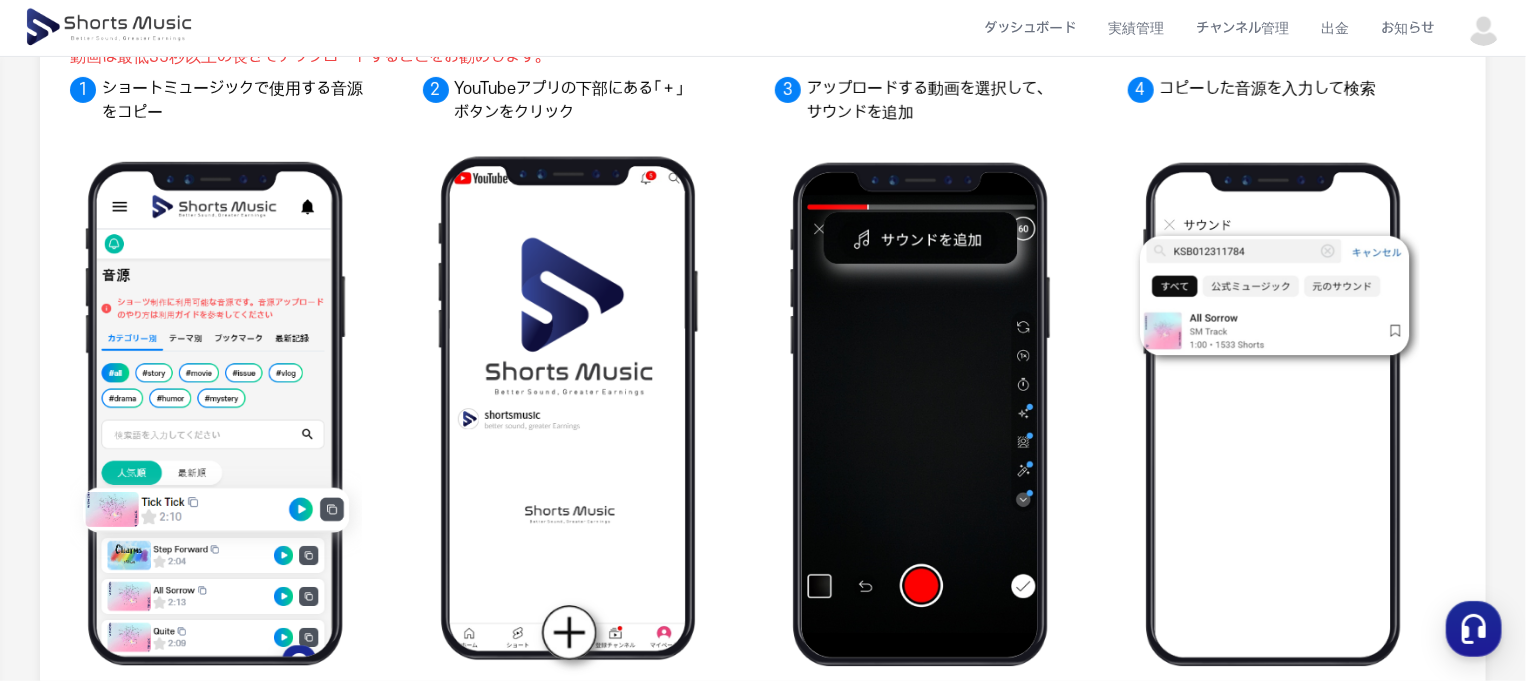 scroll, scrollTop: 0, scrollLeft: 0, axis: both 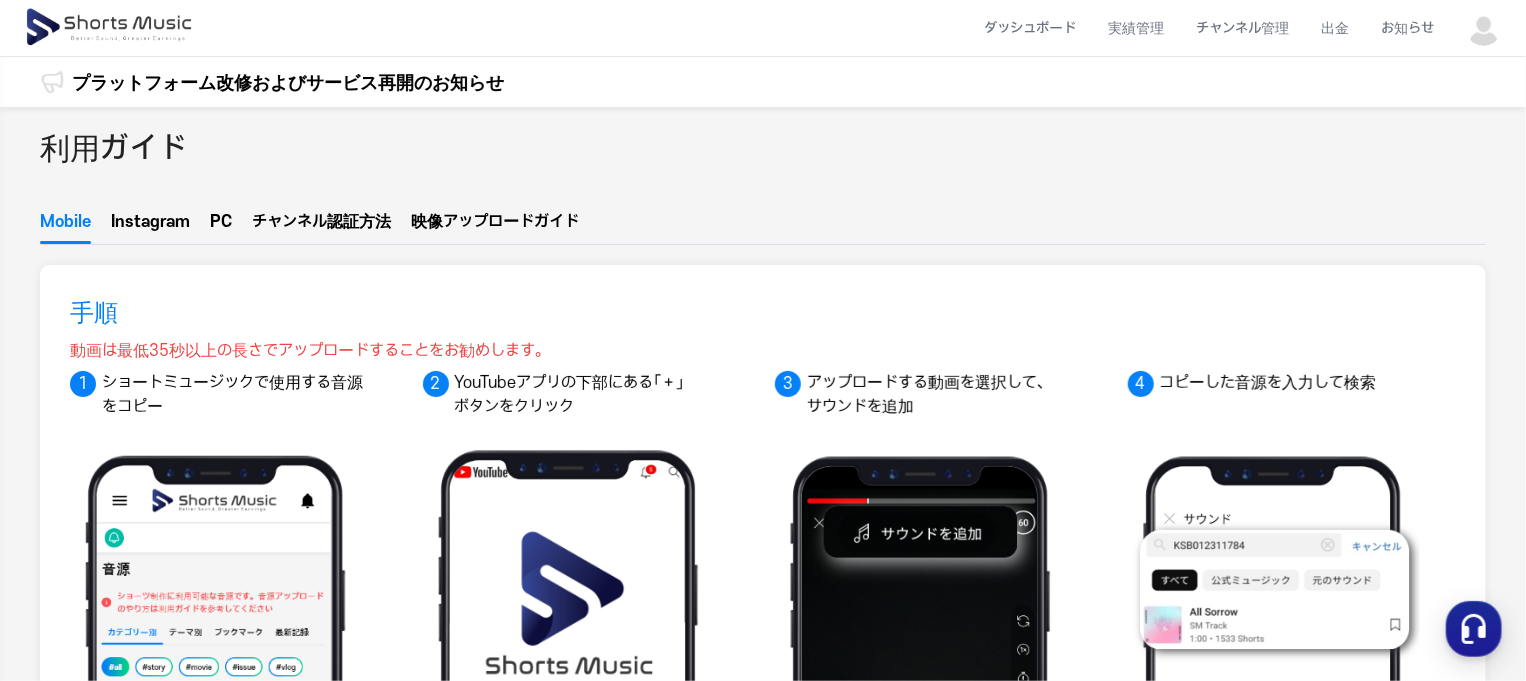 click on "ル認証方法" at bounding box center (351, 222) 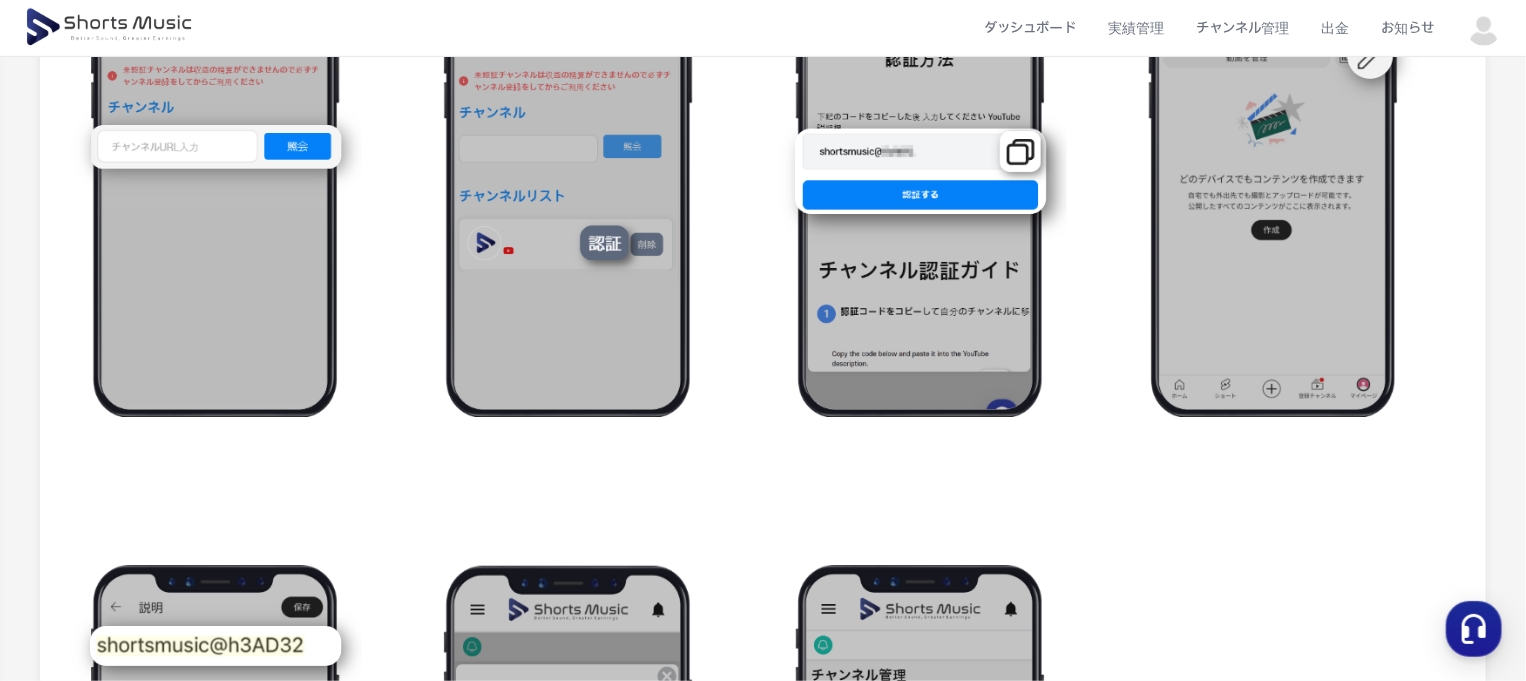 scroll, scrollTop: 0, scrollLeft: 0, axis: both 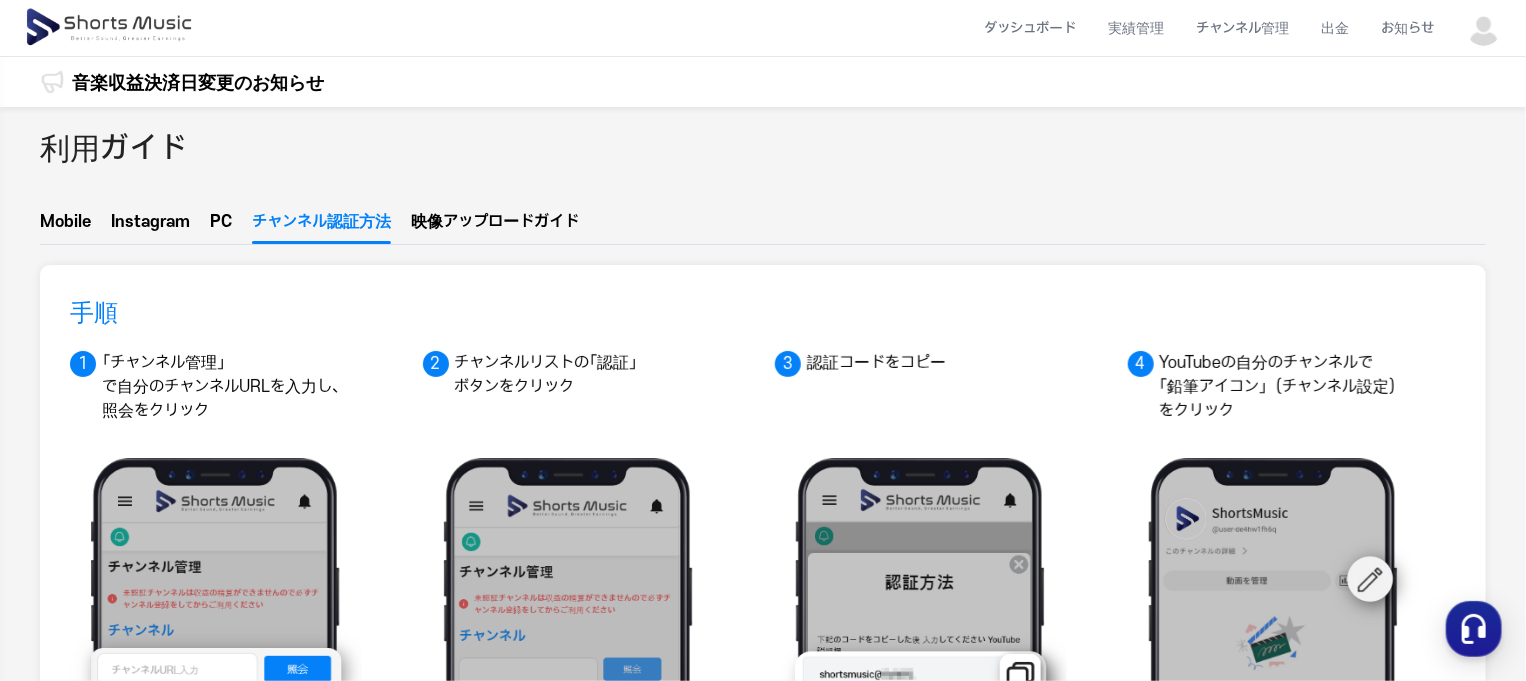 click on "映像アップ  ロードガイド" at bounding box center [495, 227] 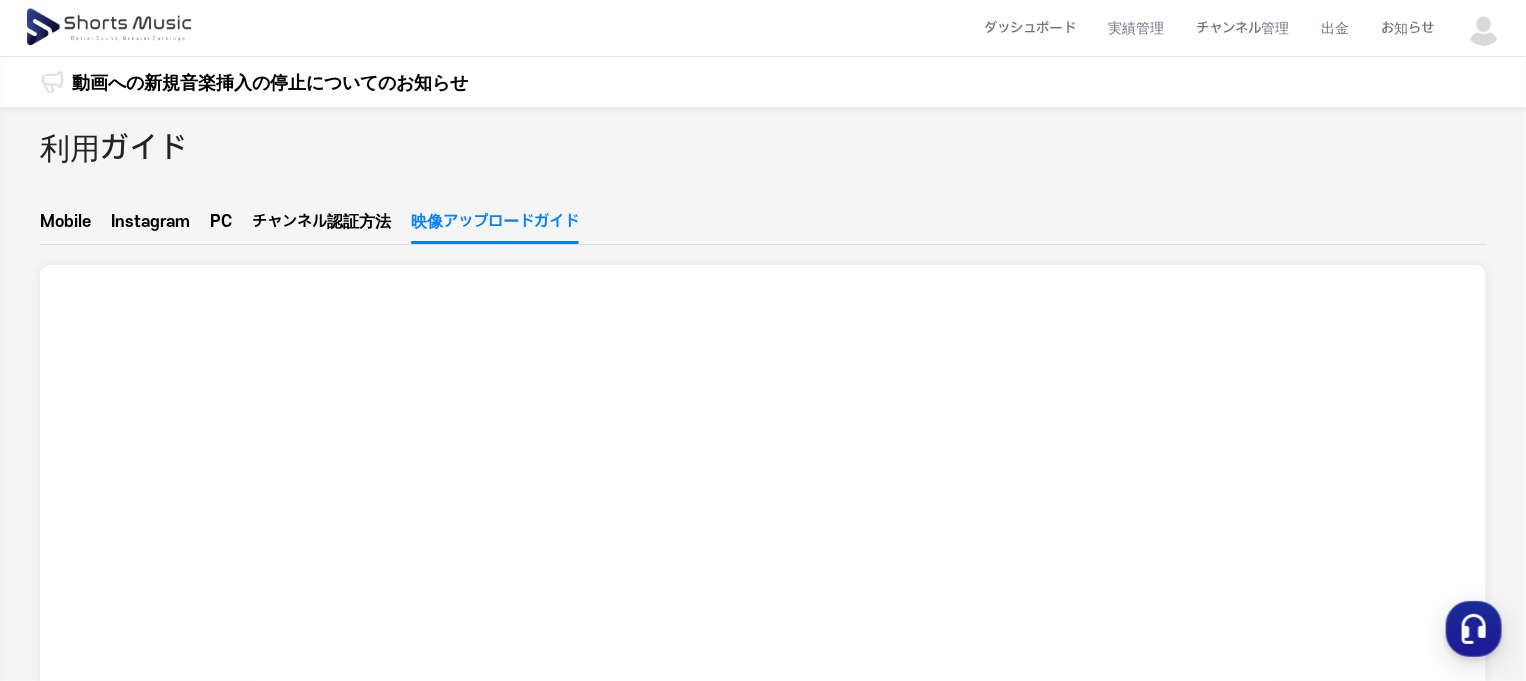scroll, scrollTop: 0, scrollLeft: 0, axis: both 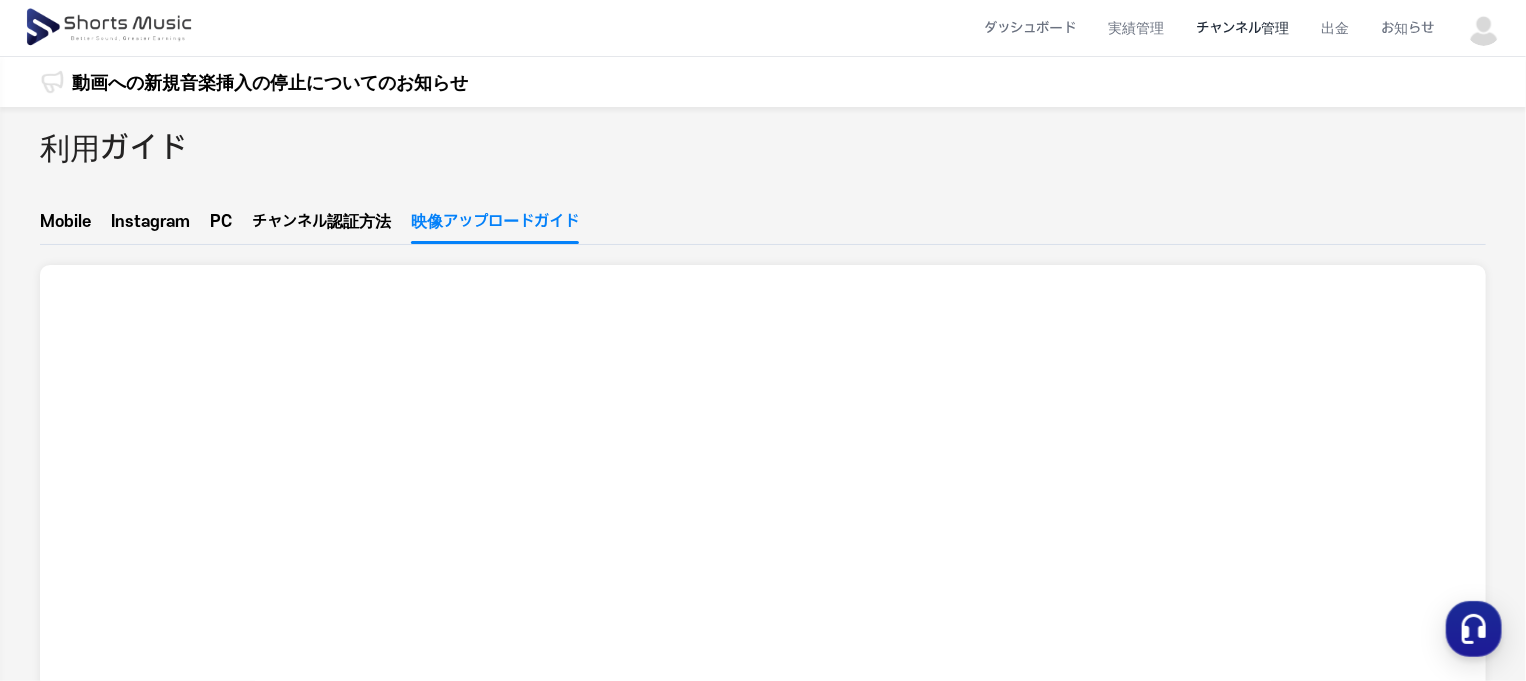 click on "チャンネル管理" at bounding box center (1242, 28) 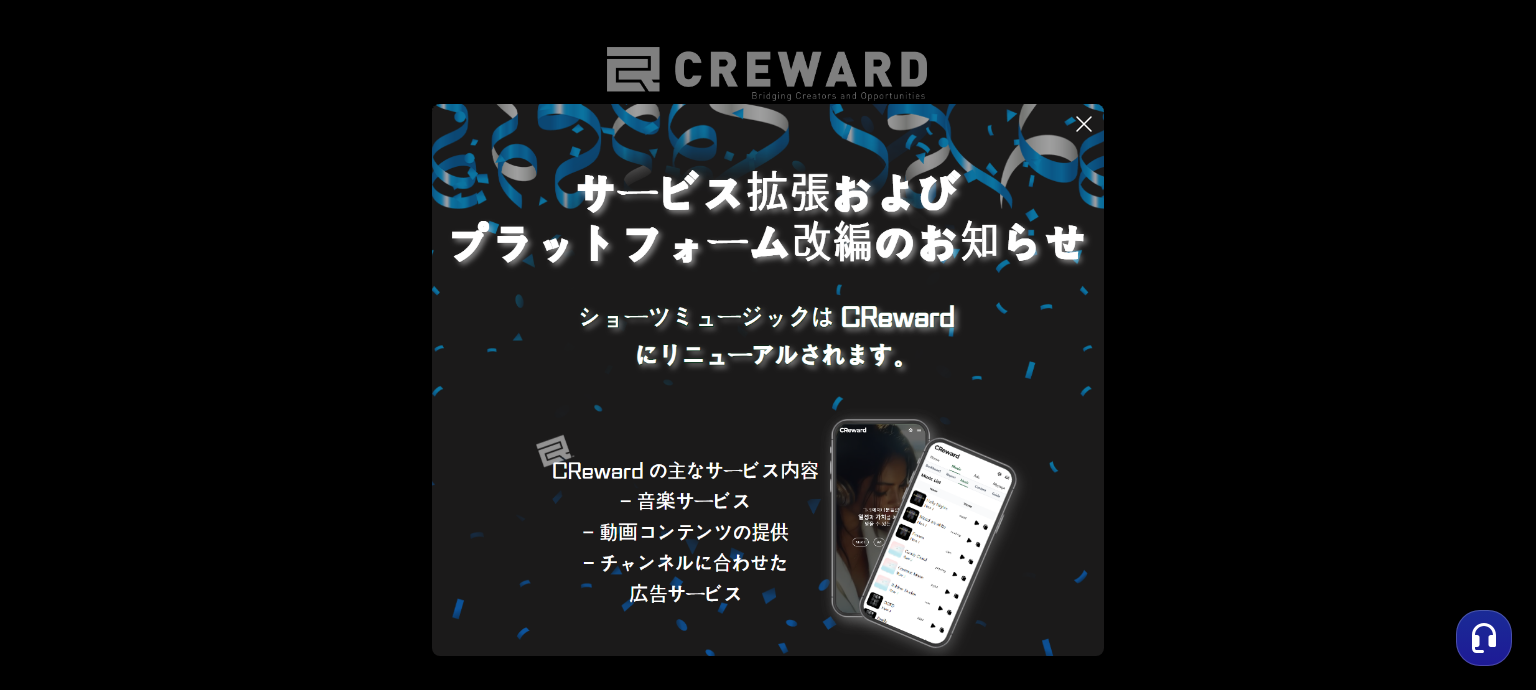 click 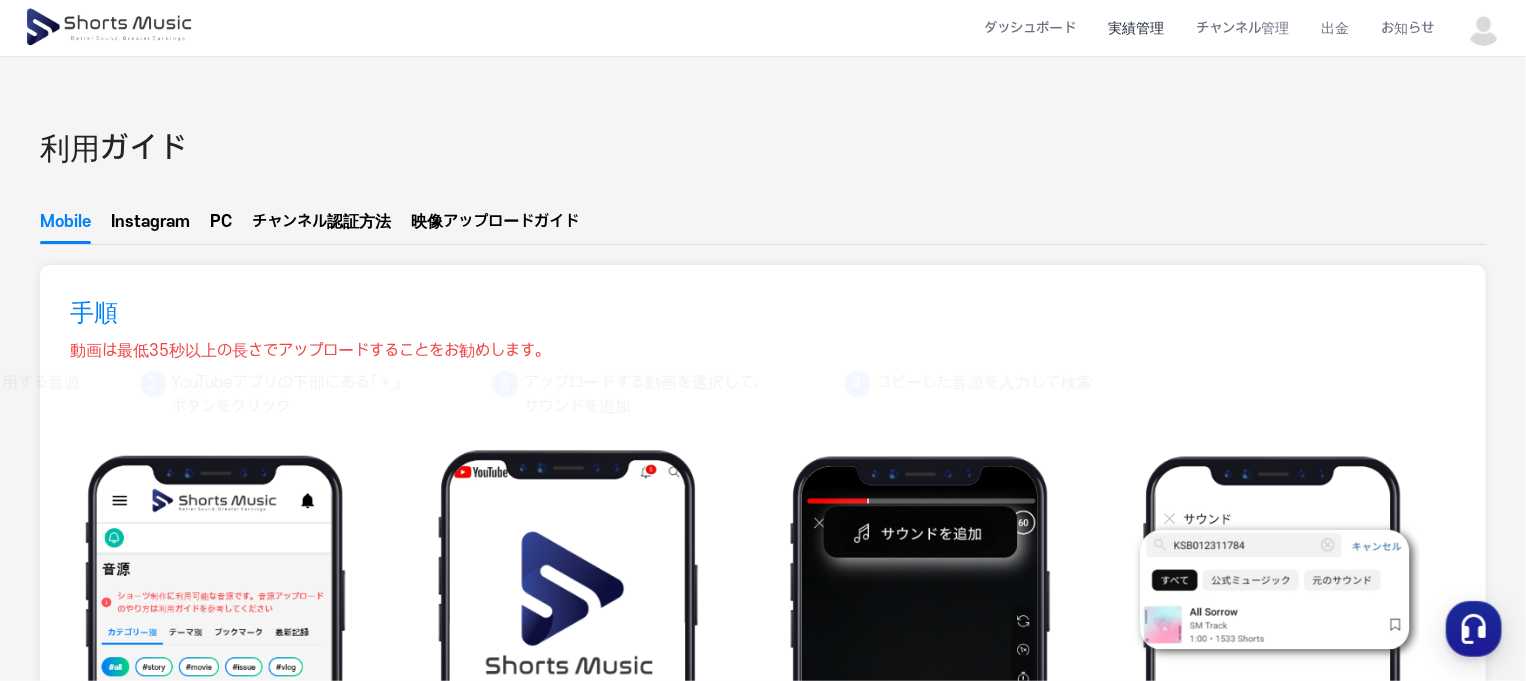 click on "実績管理" at bounding box center [1136, 28] 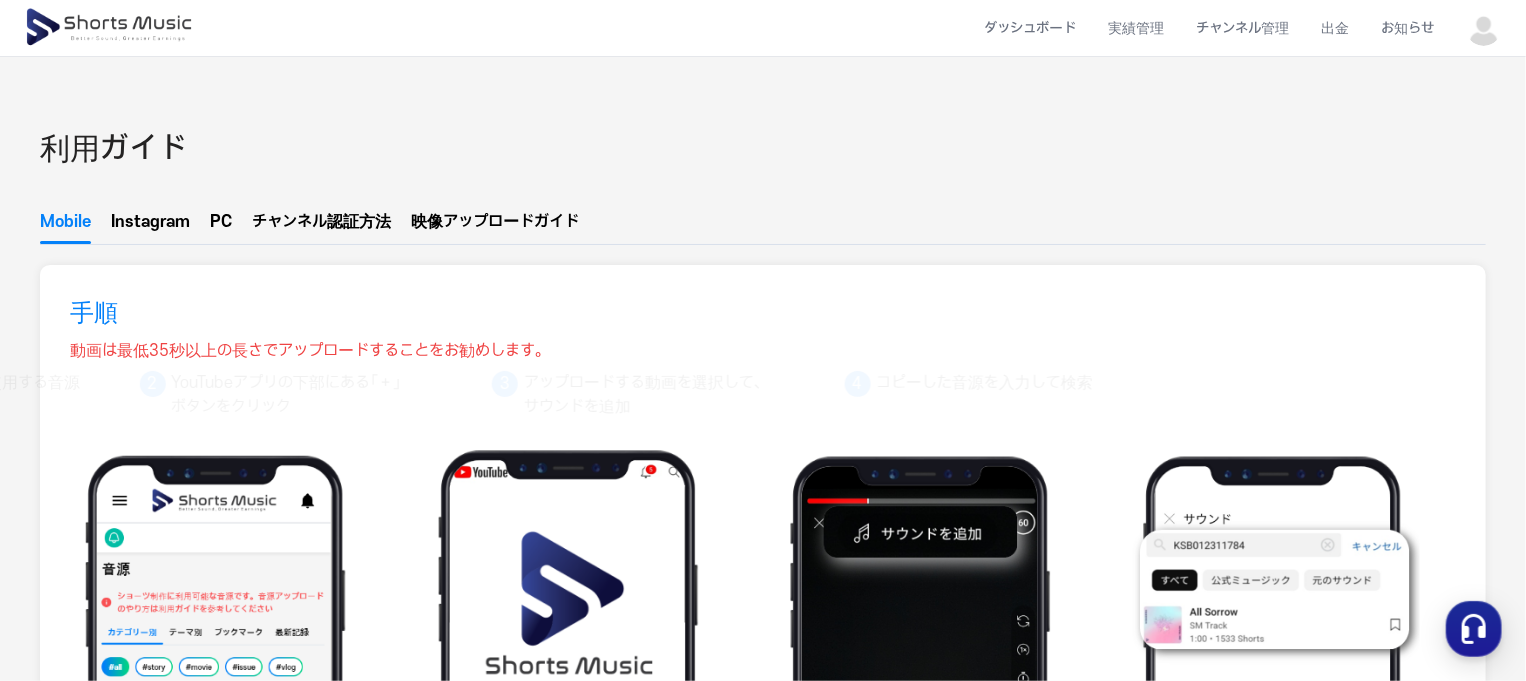 click at bounding box center (1484, 28) 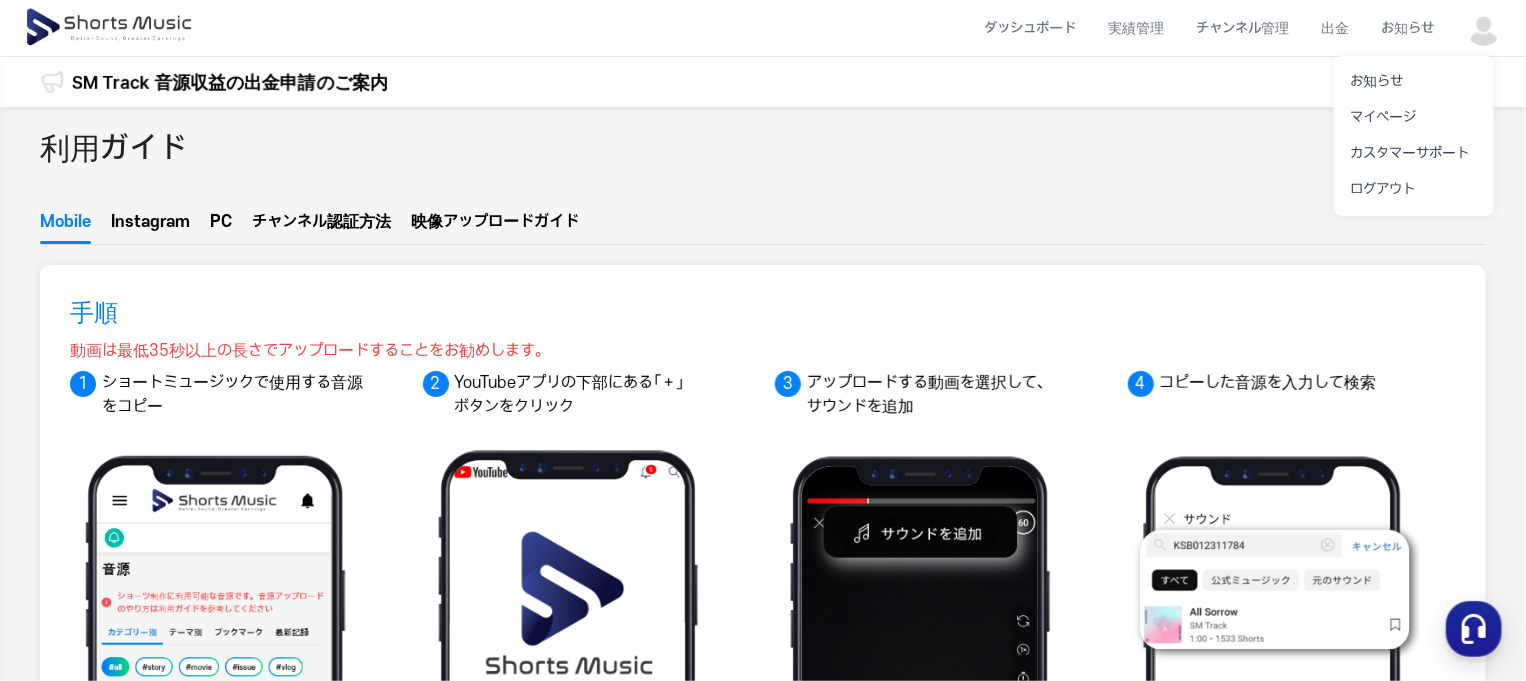 click at bounding box center (763, 340) 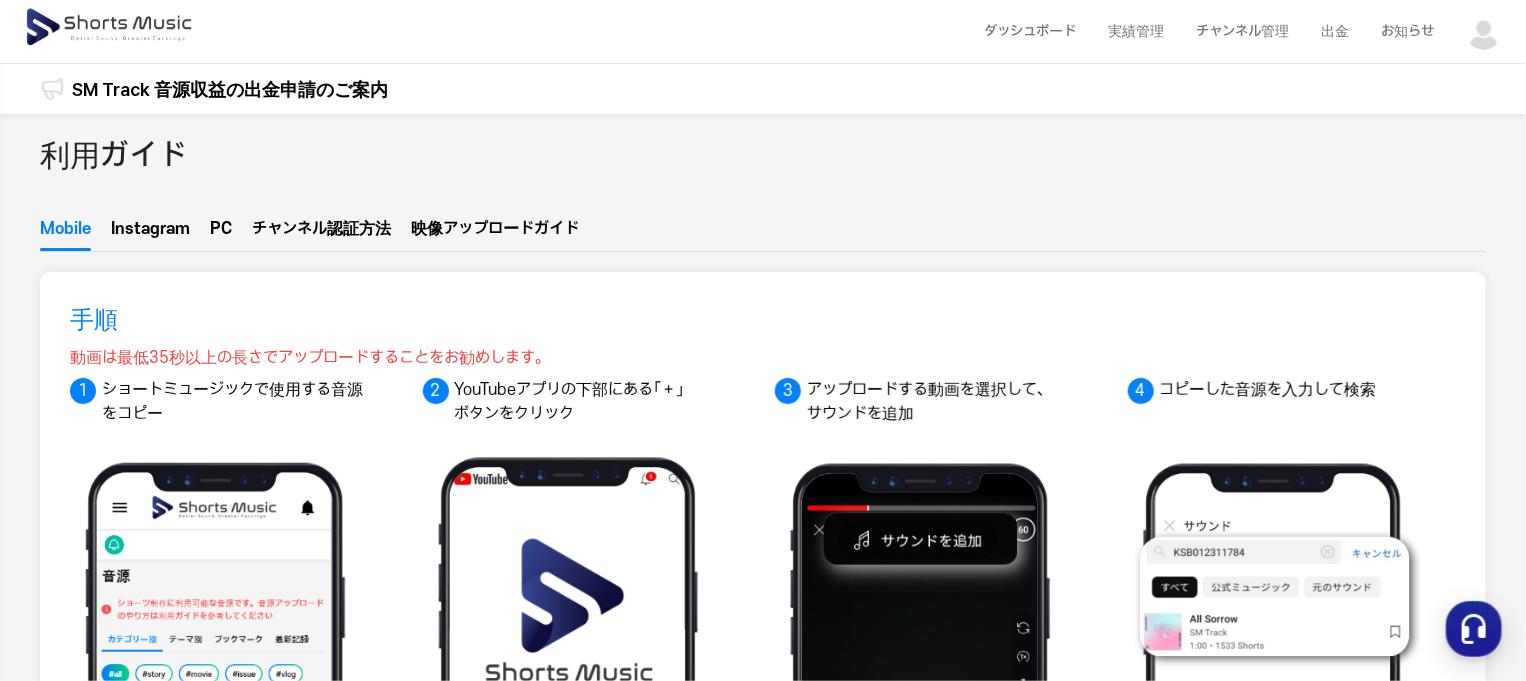 click on "SM Track 音源収益の出金申請のご案内" at bounding box center [230, 89] 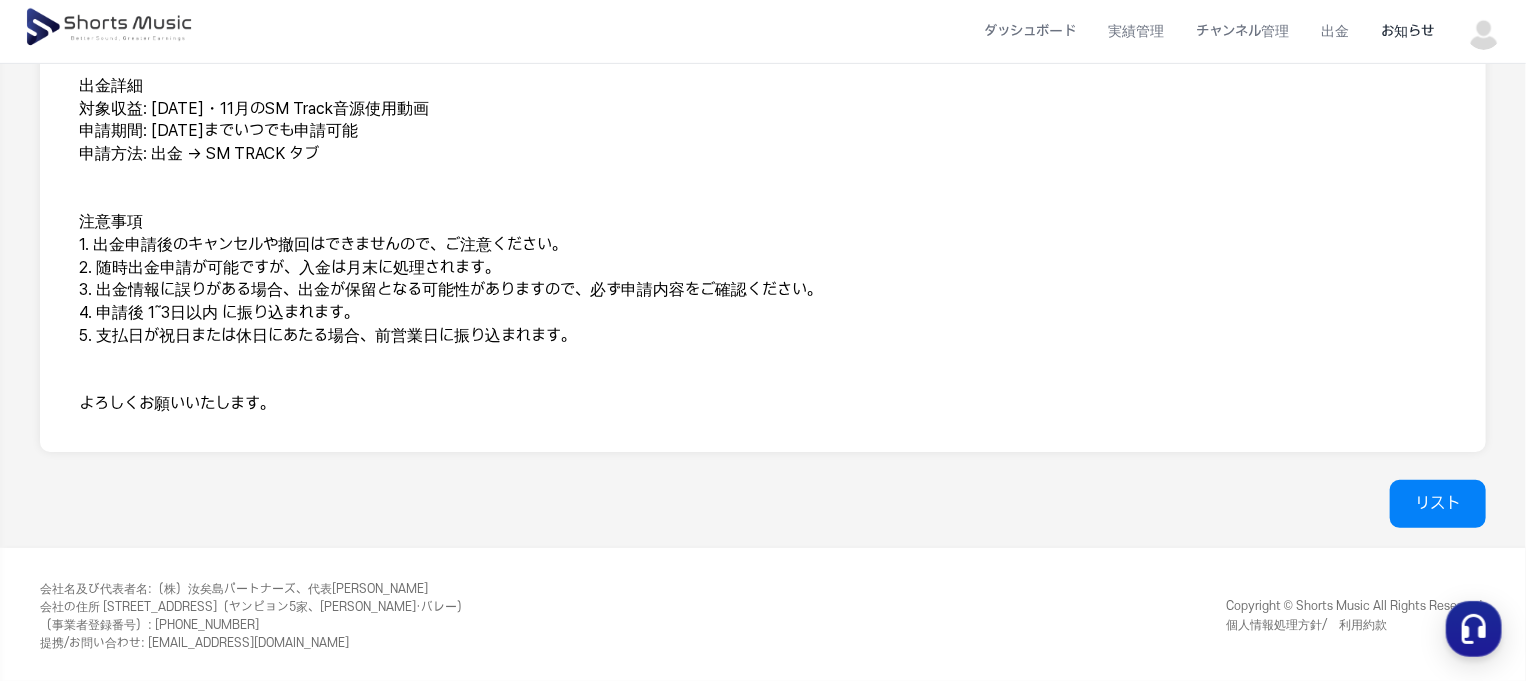 scroll, scrollTop: 0, scrollLeft: 0, axis: both 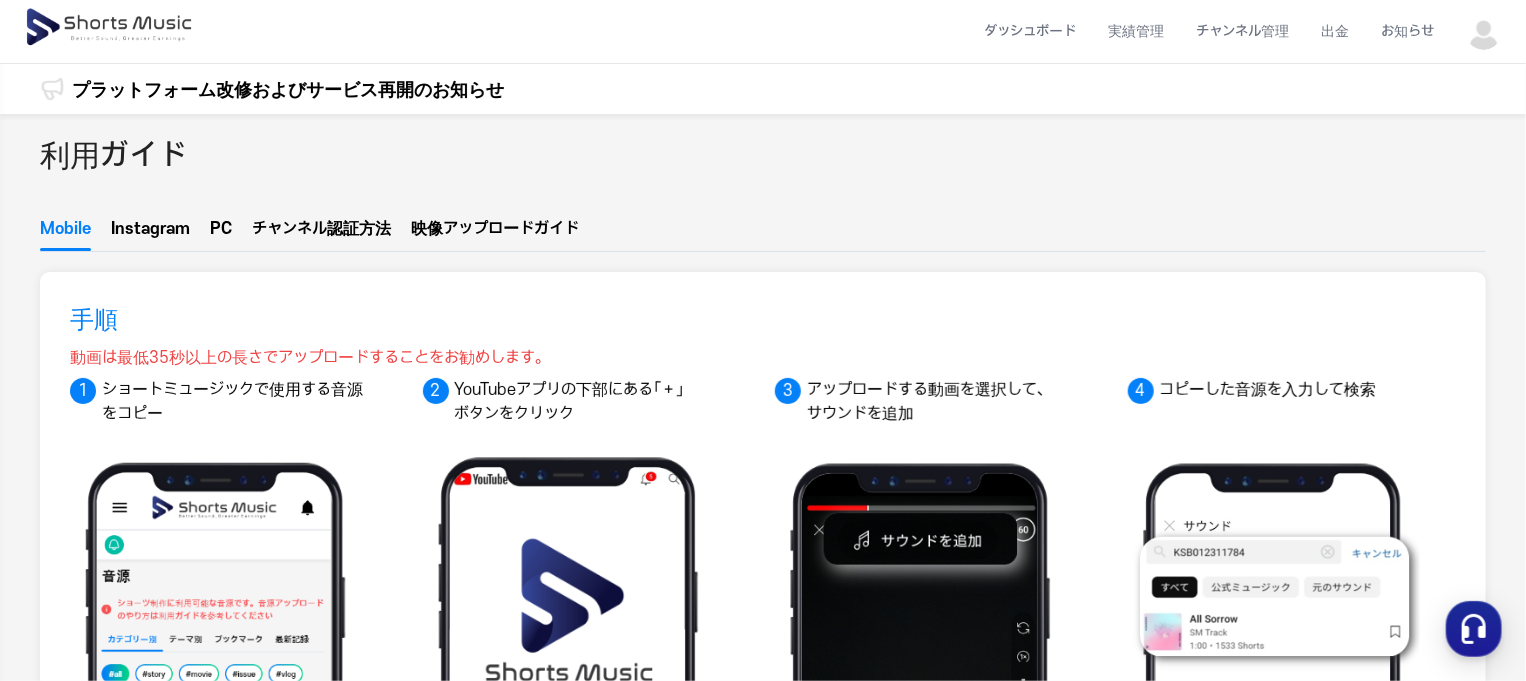 click on "PC" at bounding box center (221, 234) 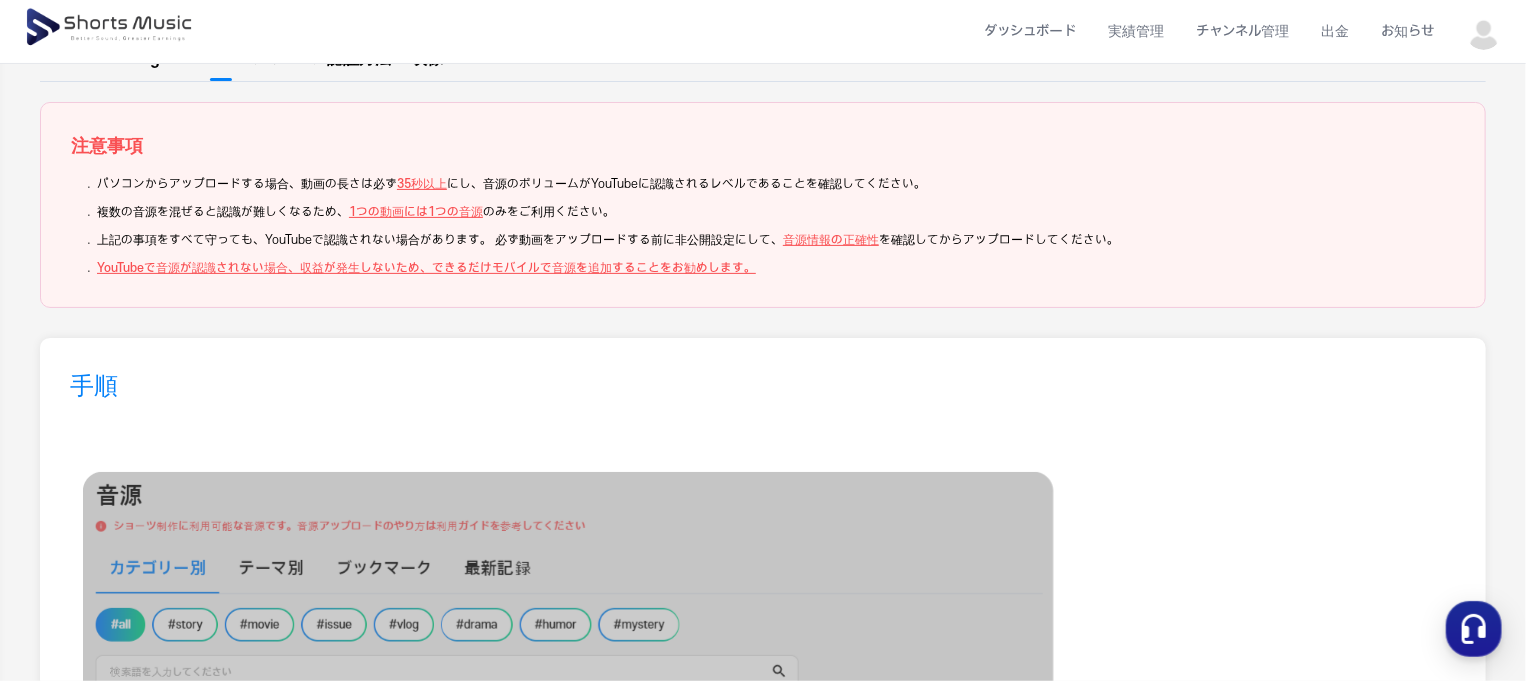 scroll, scrollTop: 171, scrollLeft: 0, axis: vertical 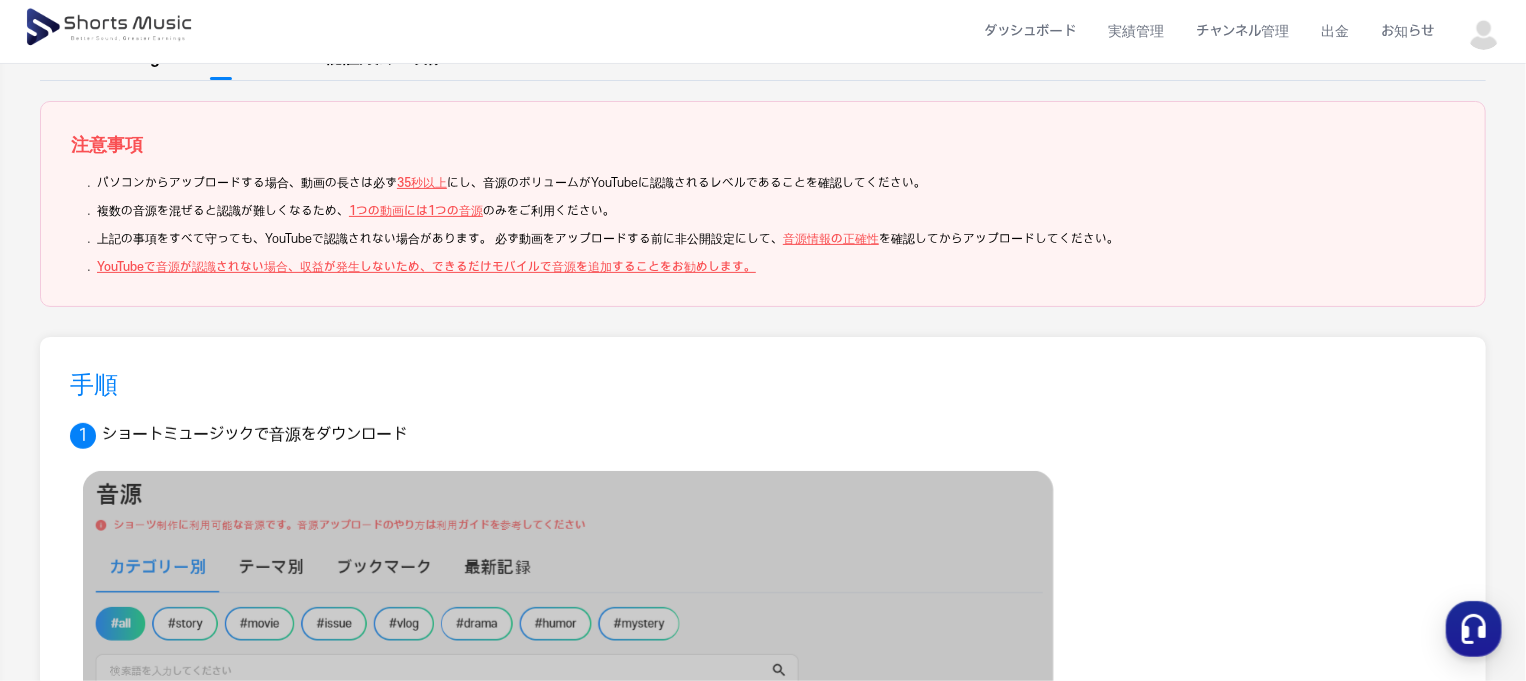 click on "音源情報の正確性" at bounding box center (831, 239) 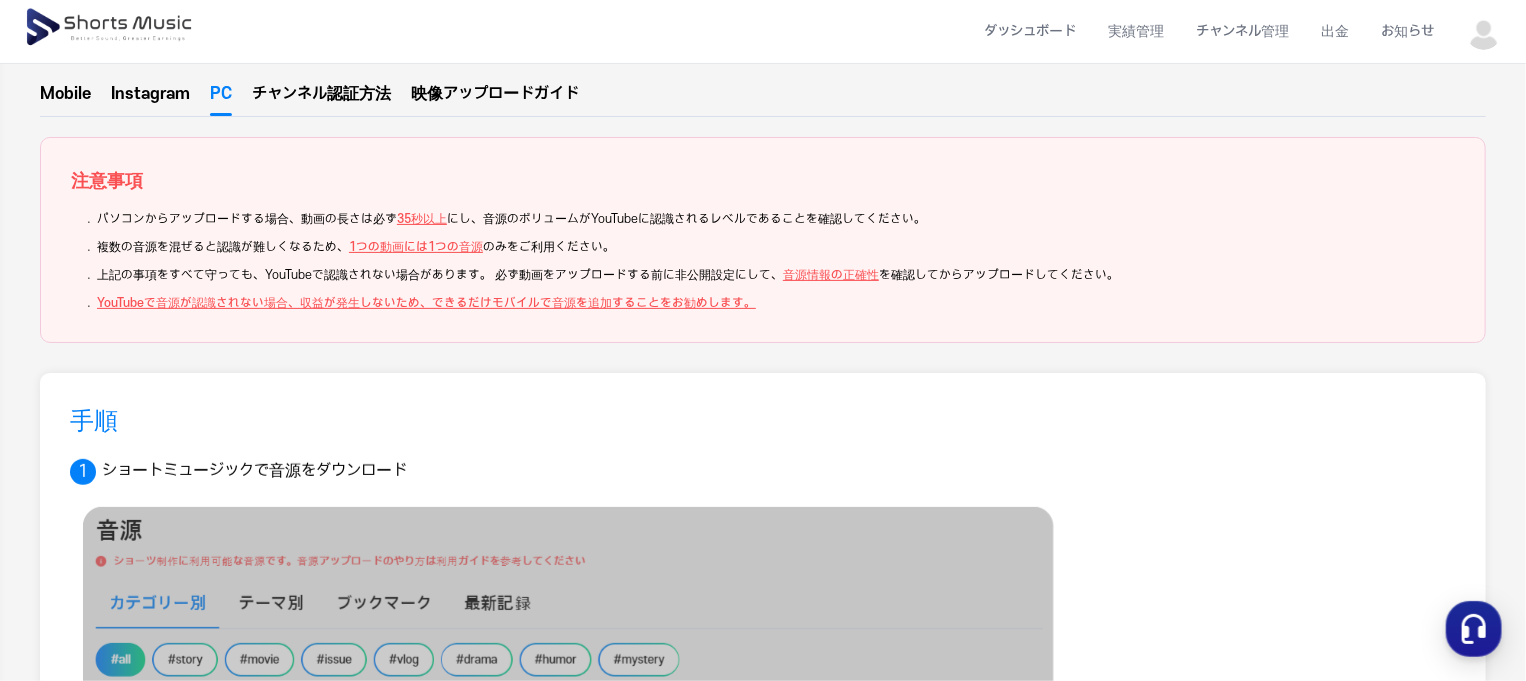 scroll, scrollTop: 0, scrollLeft: 0, axis: both 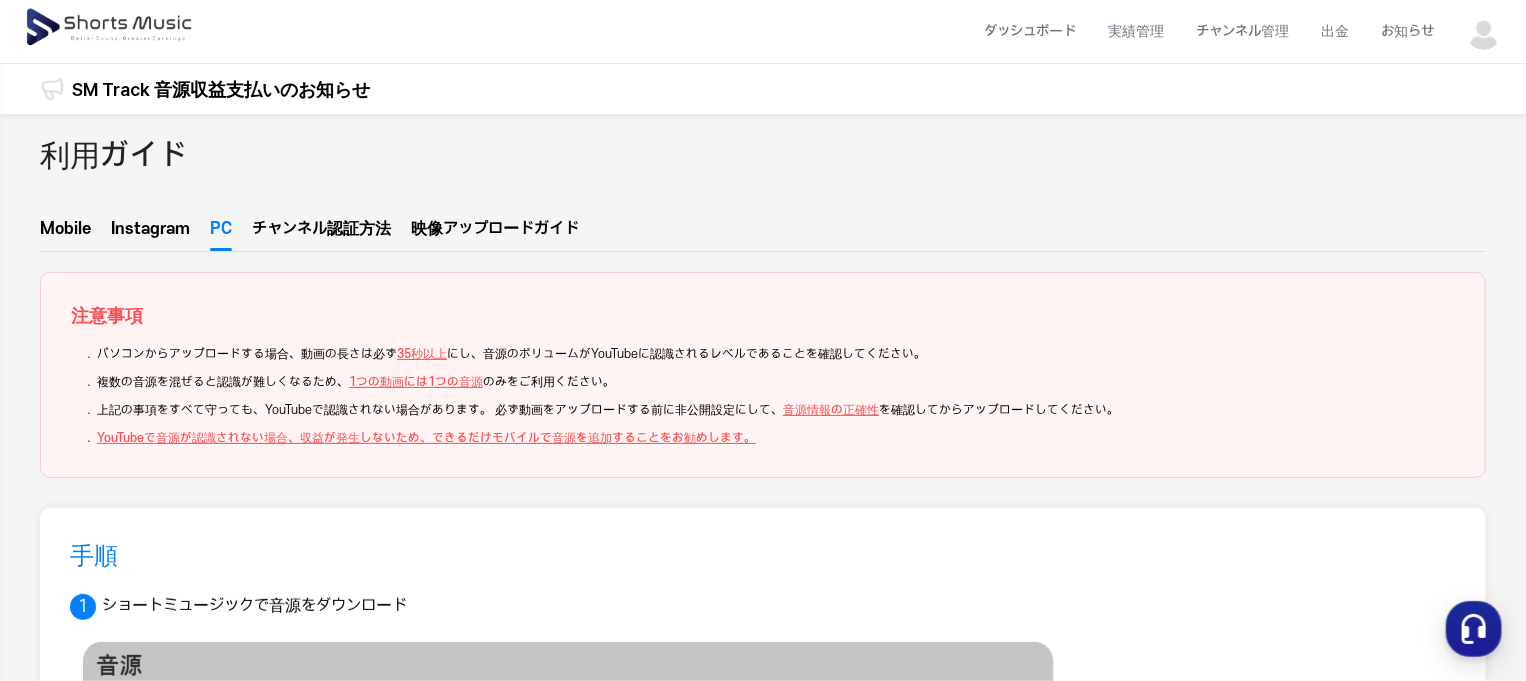 click on "Instagram" at bounding box center [150, 234] 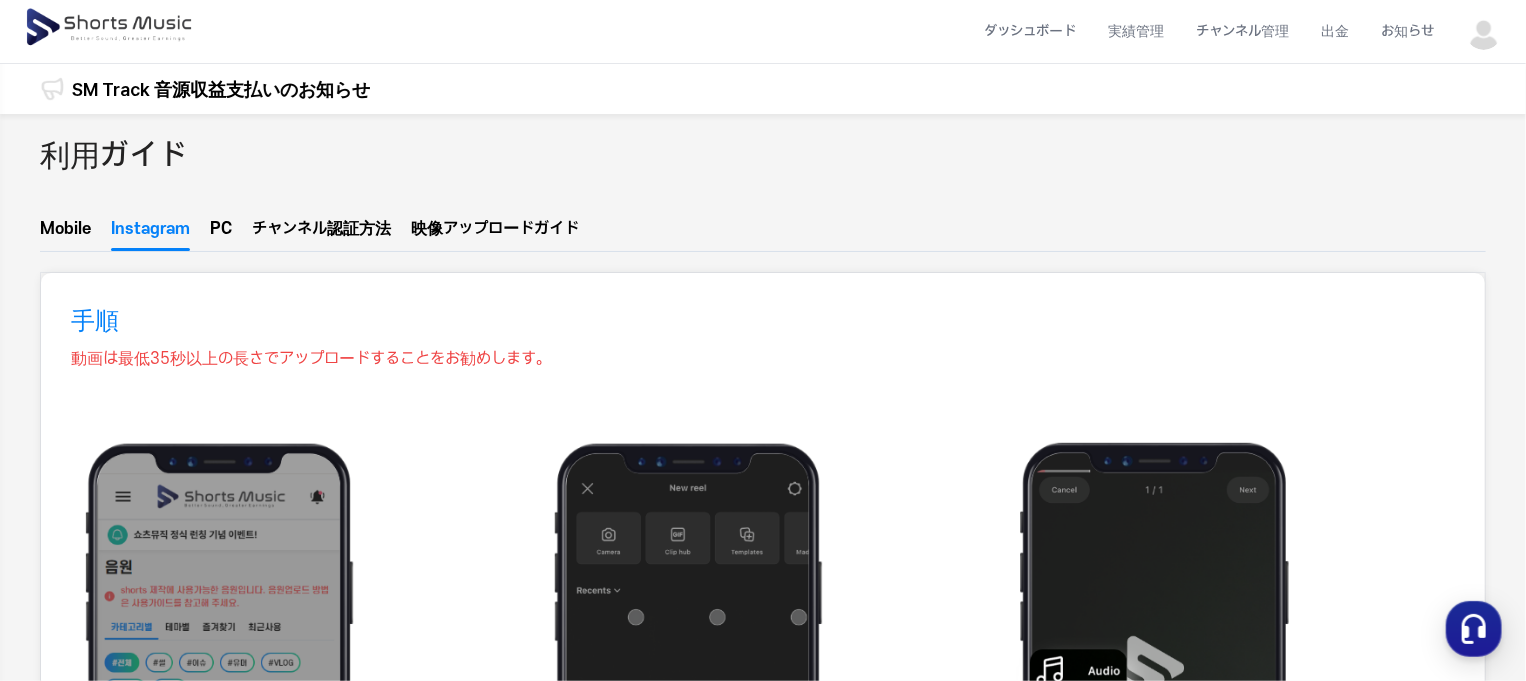 click on "Mobile" at bounding box center (65, 234) 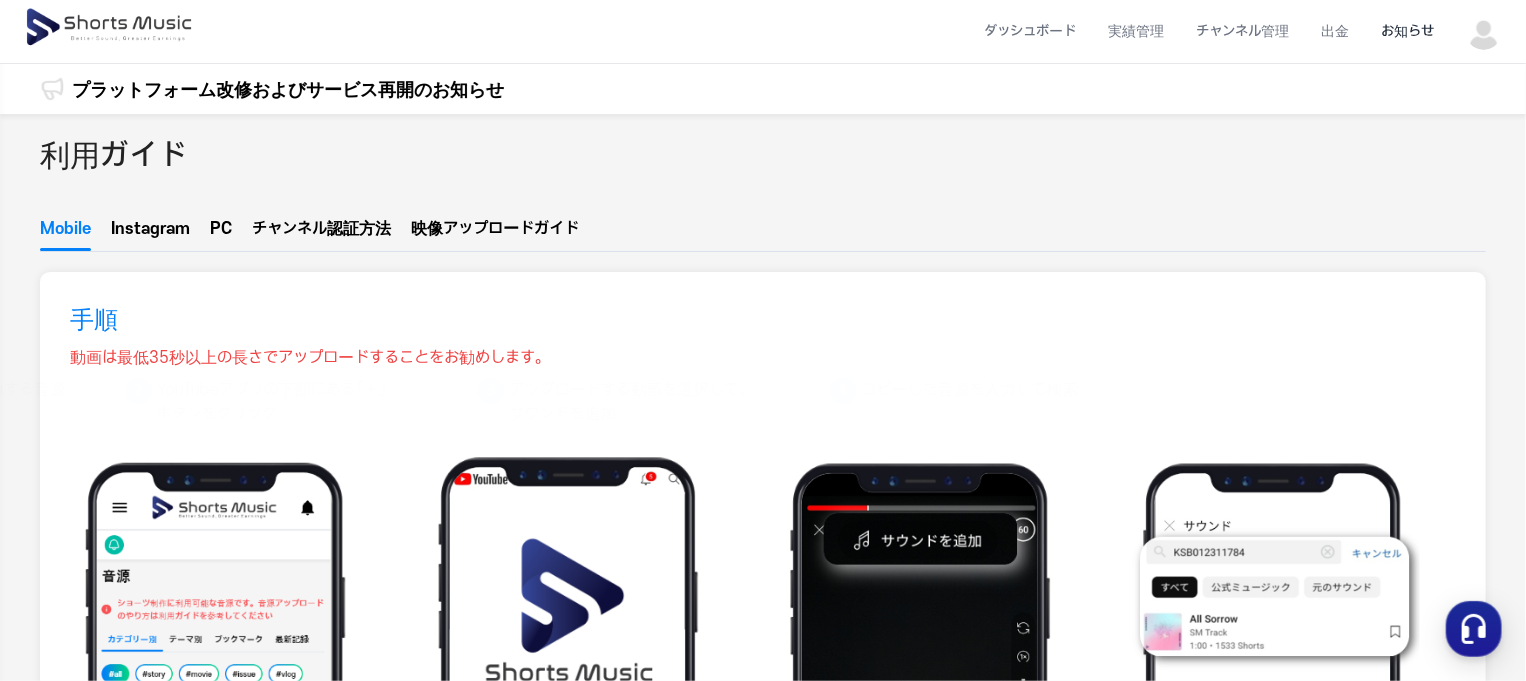 click on "お知らせ" at bounding box center (1407, 31) 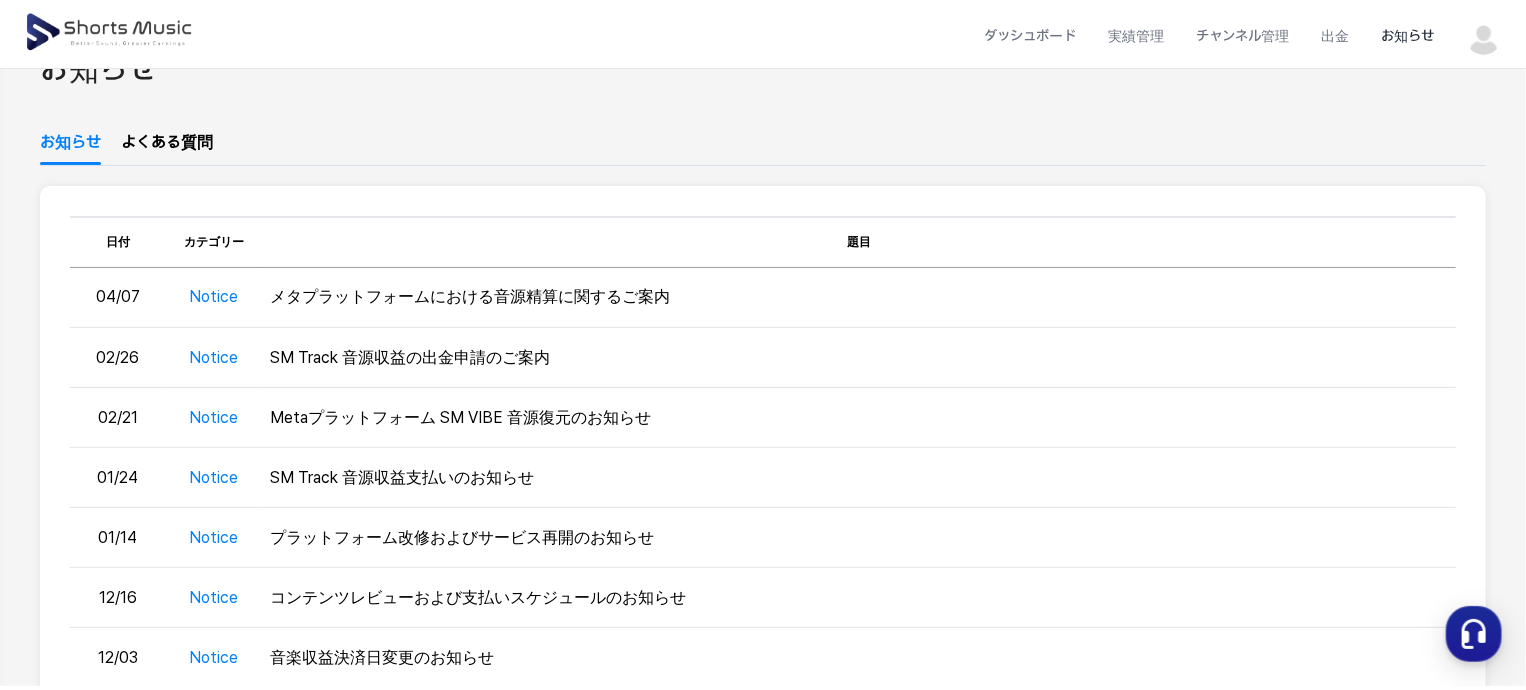 scroll, scrollTop: 0, scrollLeft: 0, axis: both 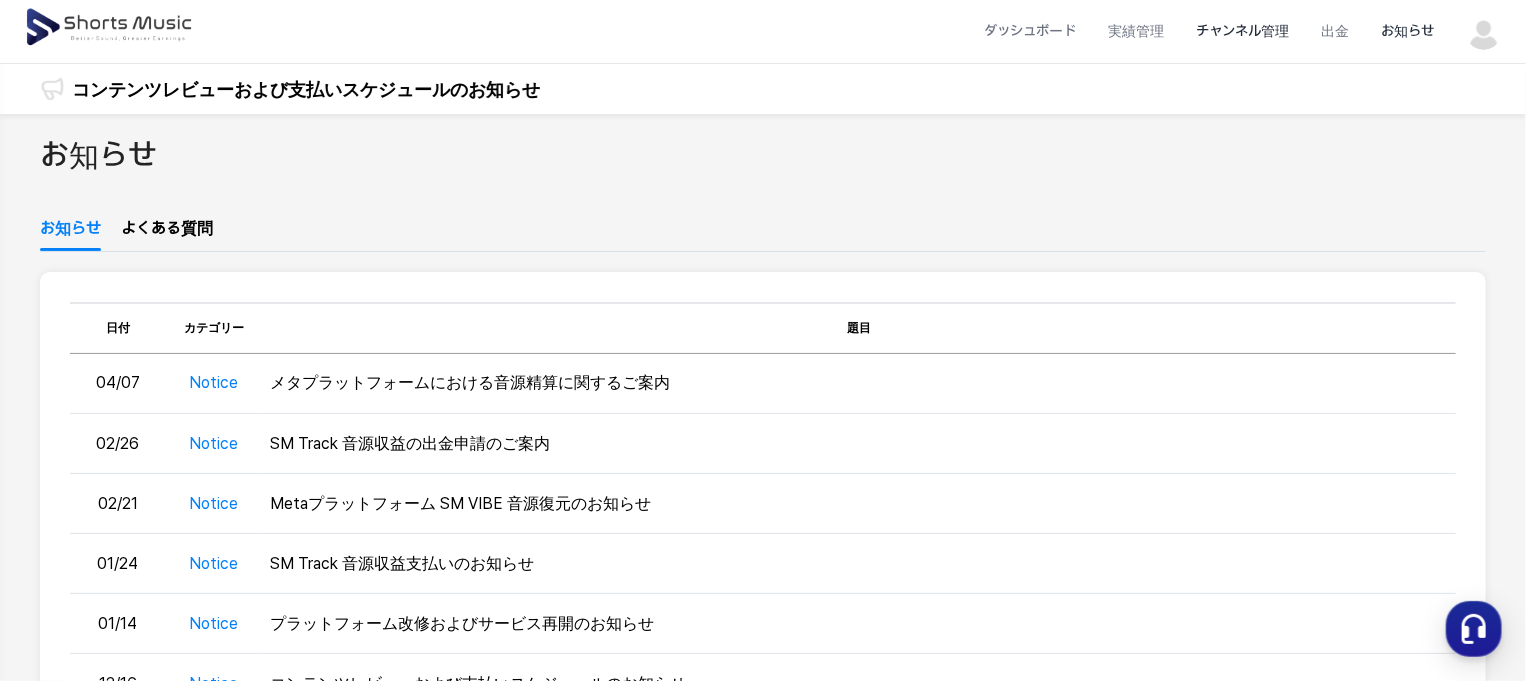 click on "チャンネル管理" at bounding box center (1242, 31) 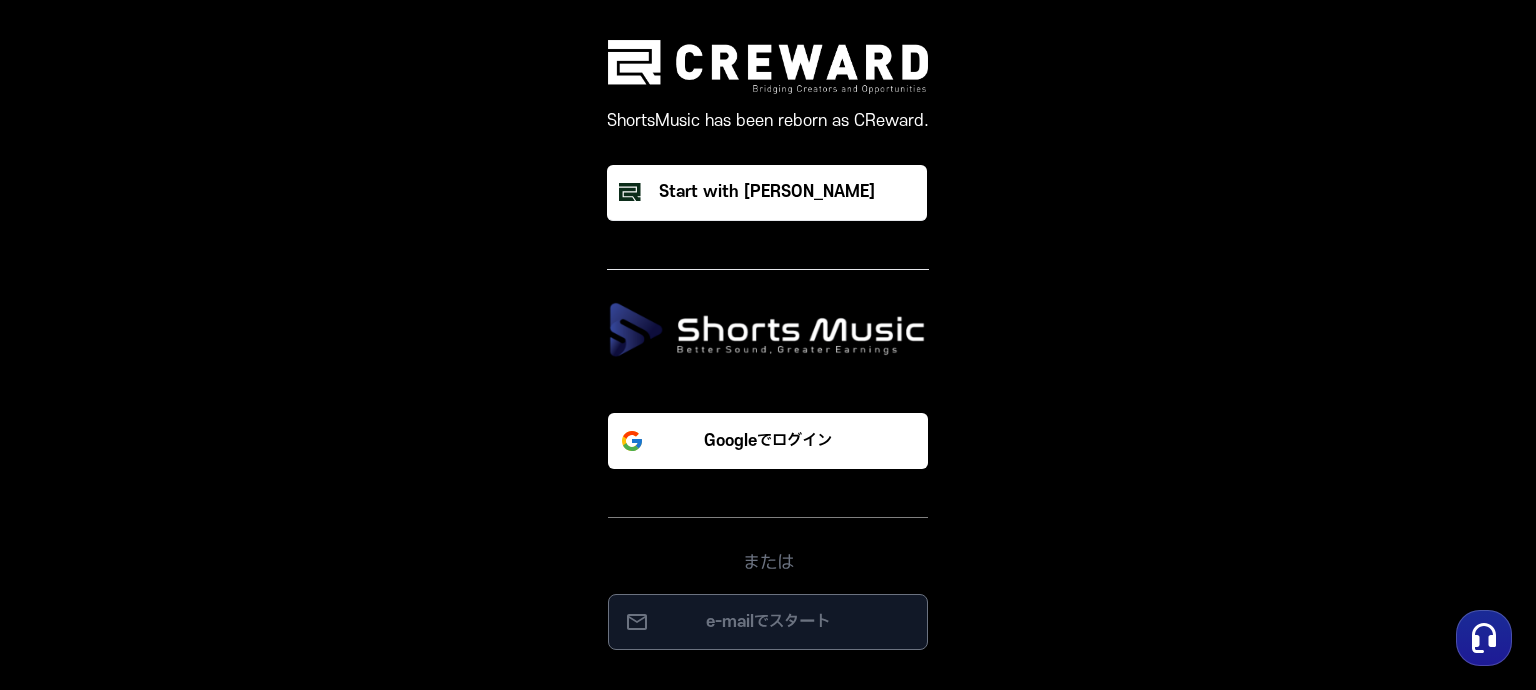 click on "e-mailでスタート" at bounding box center (768, 622) 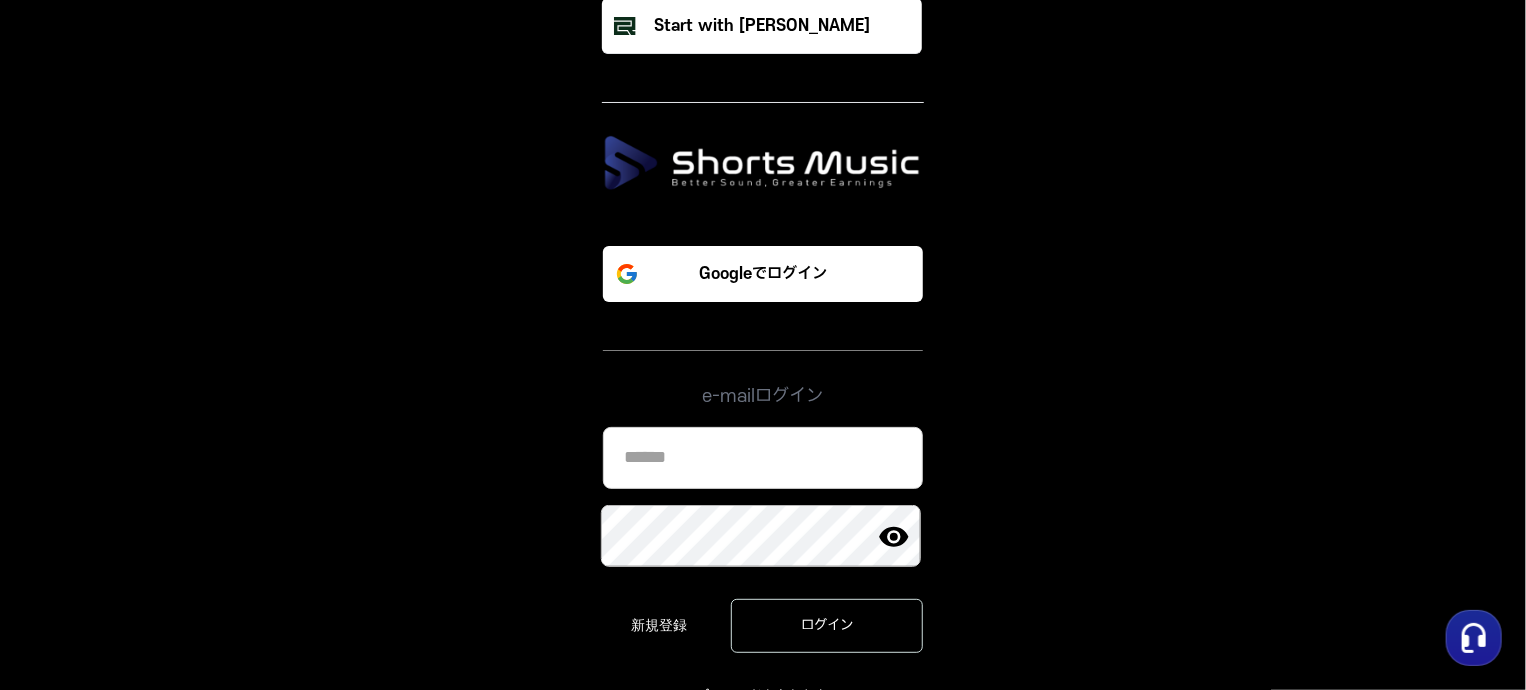 scroll, scrollTop: 128, scrollLeft: 0, axis: vertical 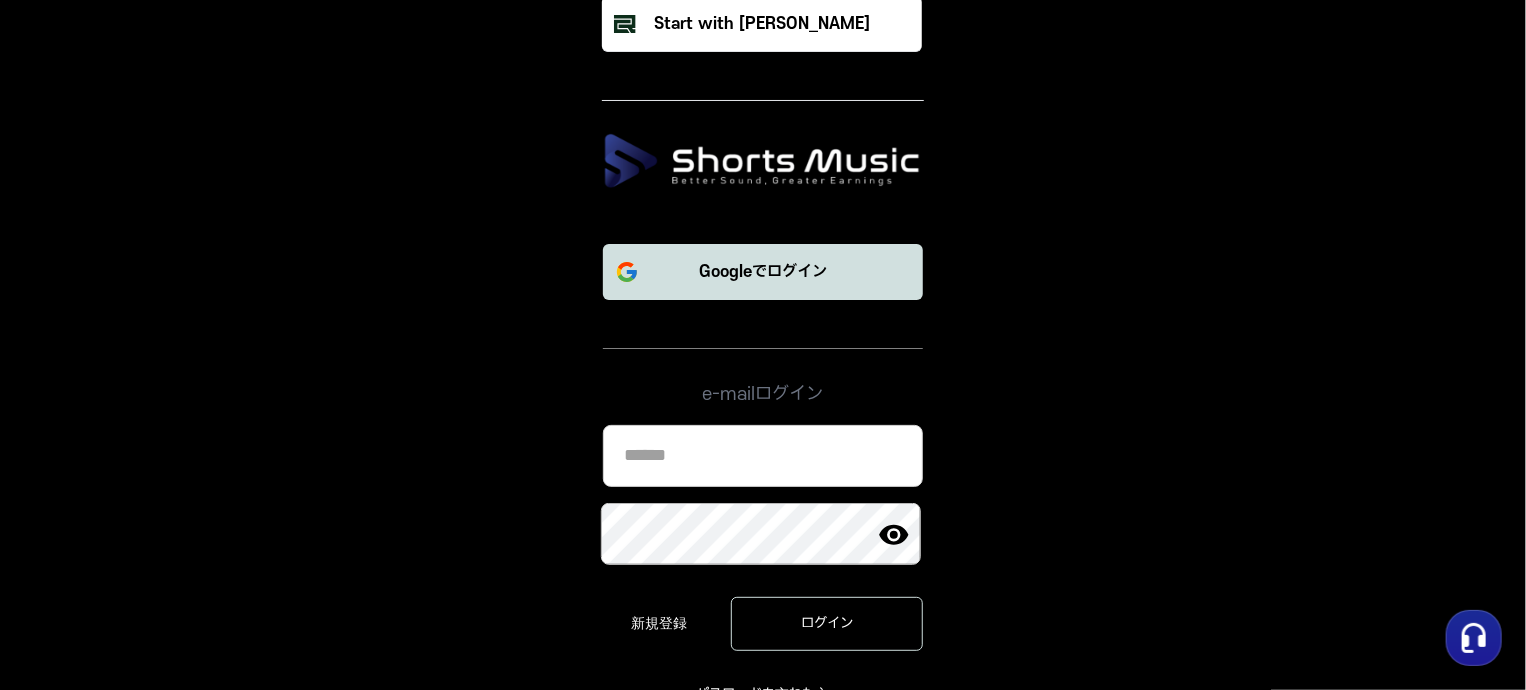 click on "Googleでログイン" at bounding box center [763, 272] 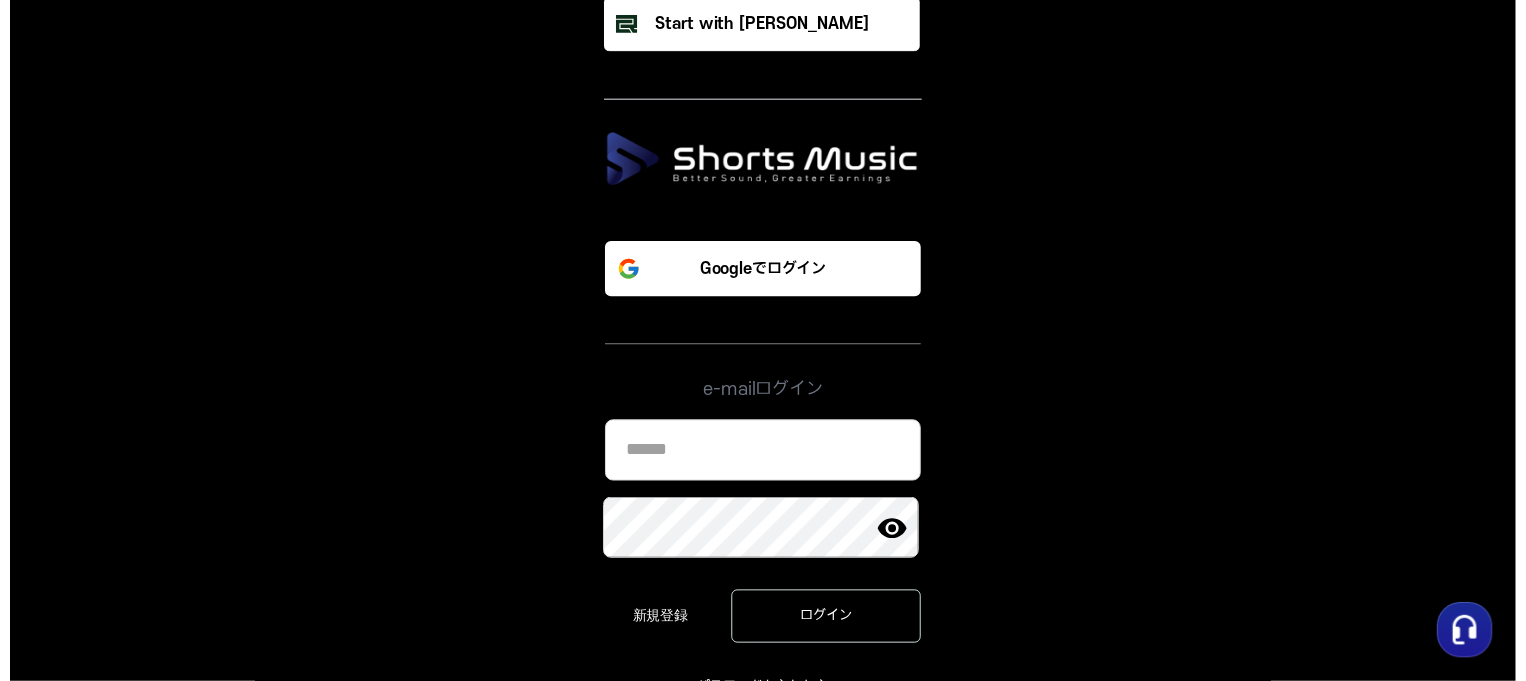 scroll, scrollTop: 0, scrollLeft: 0, axis: both 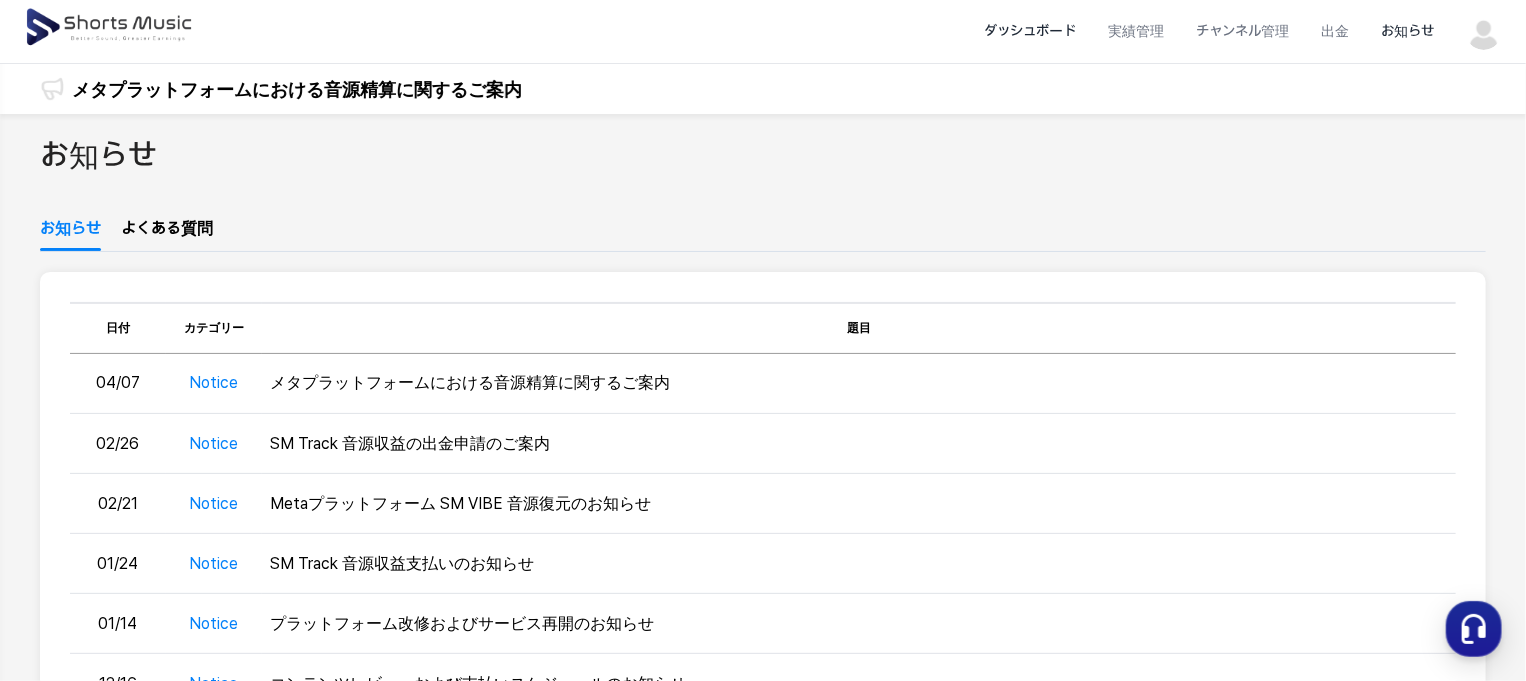 click on "ダッシュボード" at bounding box center (1030, 31) 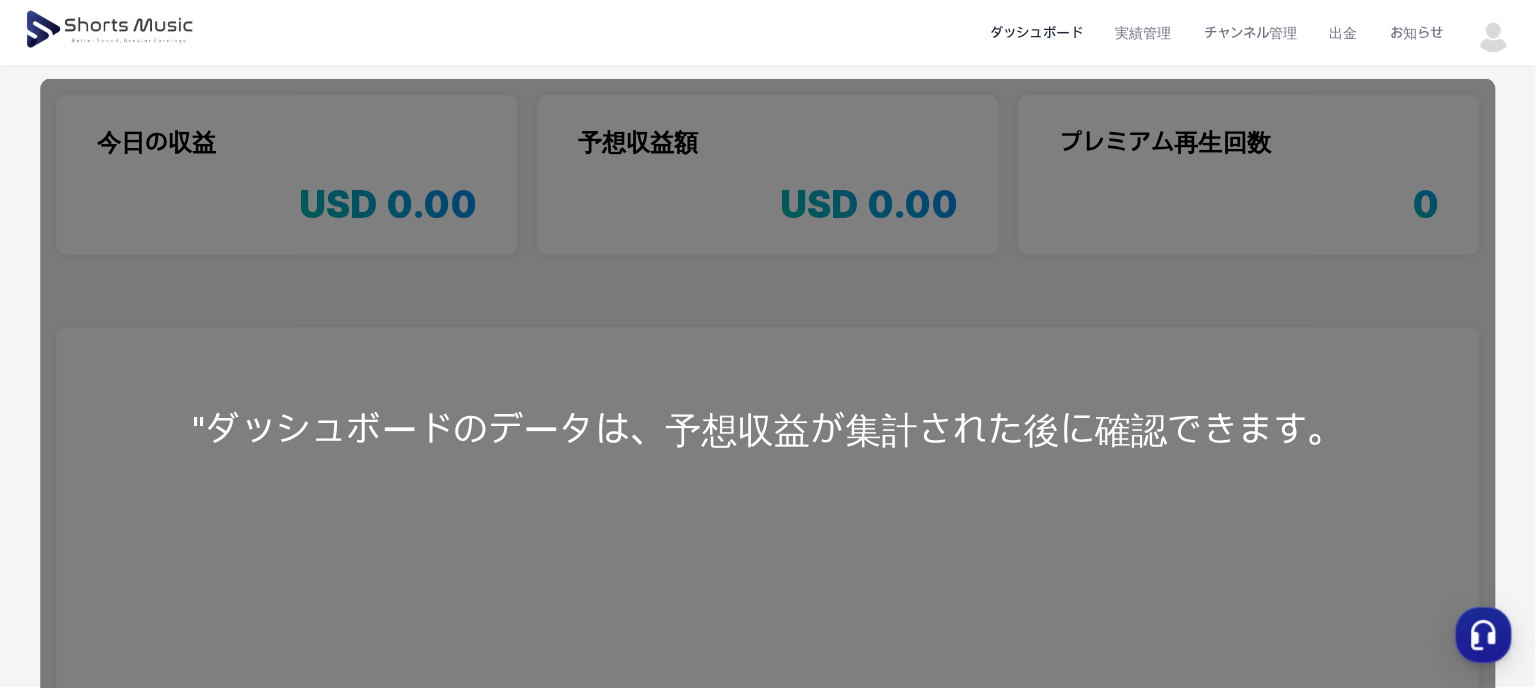 scroll, scrollTop: 0, scrollLeft: 0, axis: both 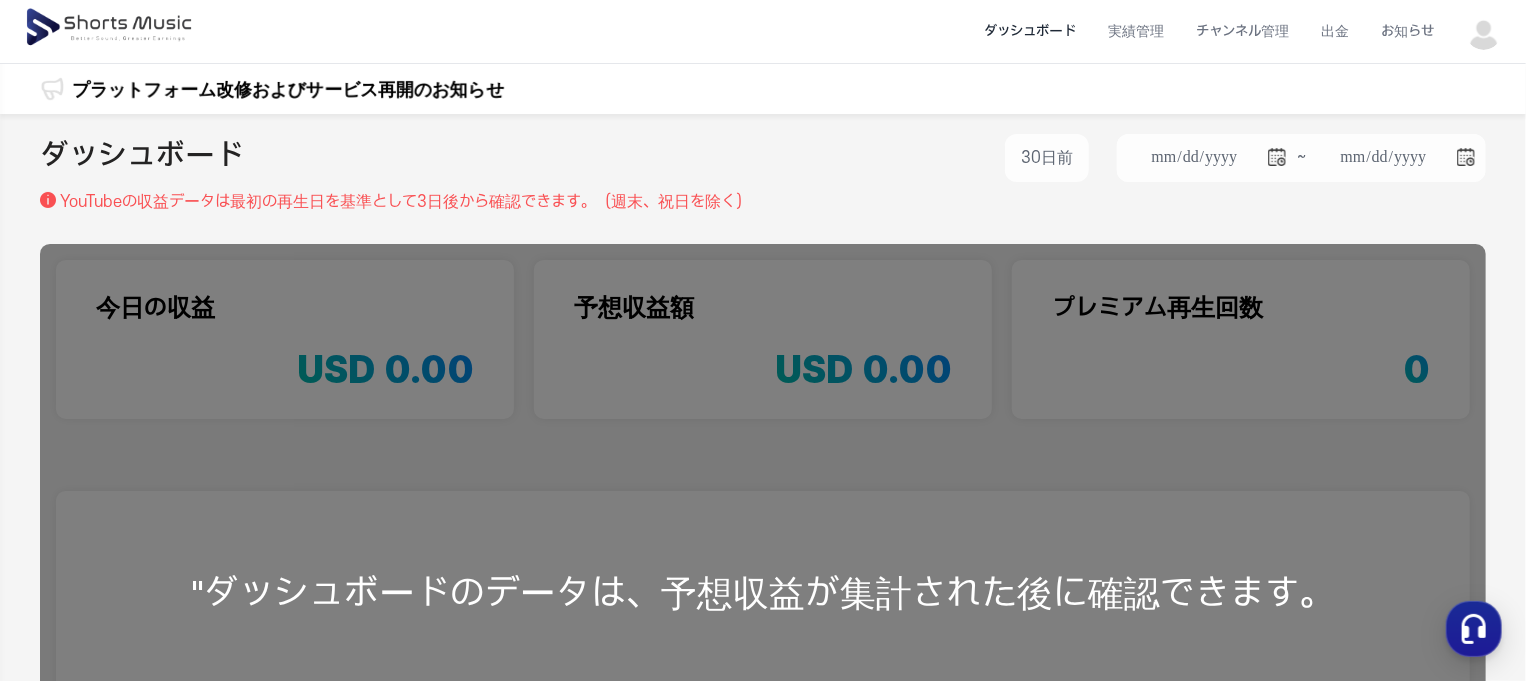 click on "ダッシュボード" at bounding box center [1030, 31] 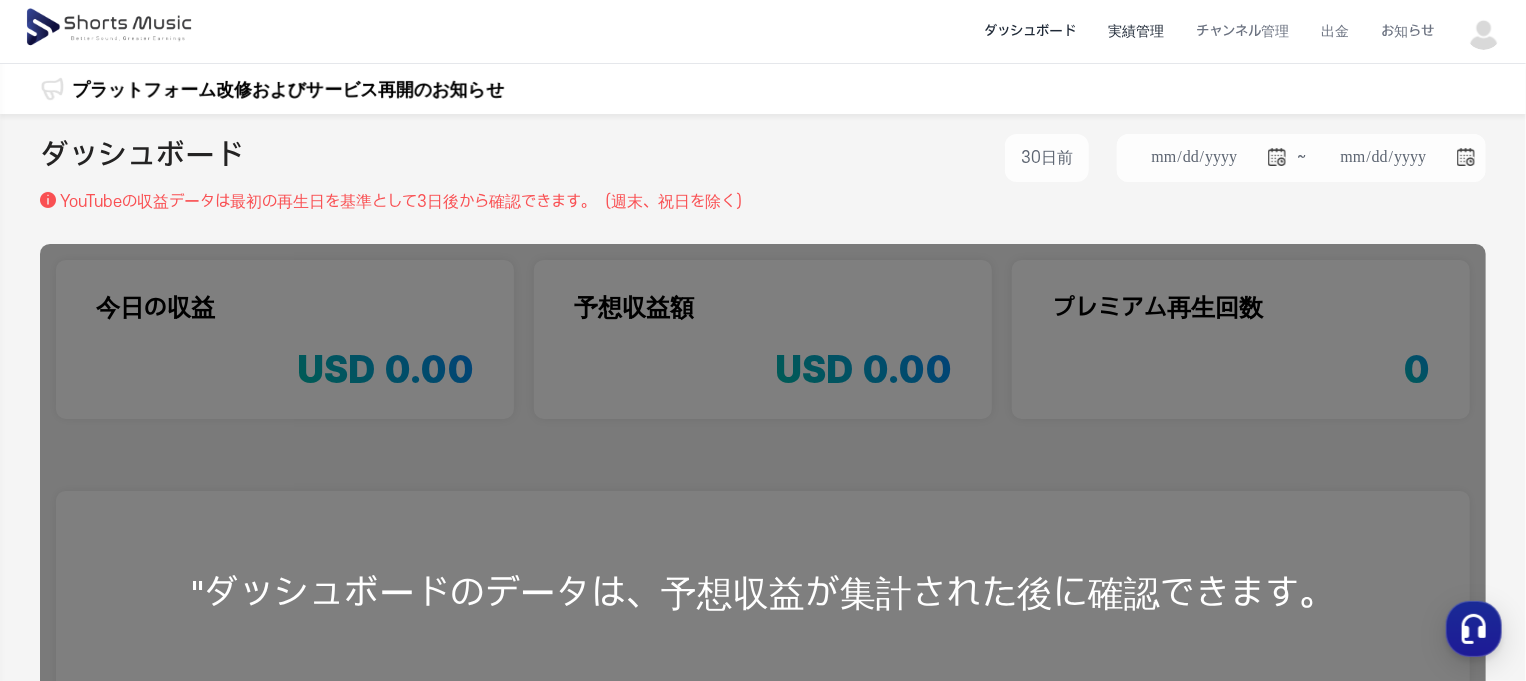click on "実績管理" at bounding box center (1136, 31) 